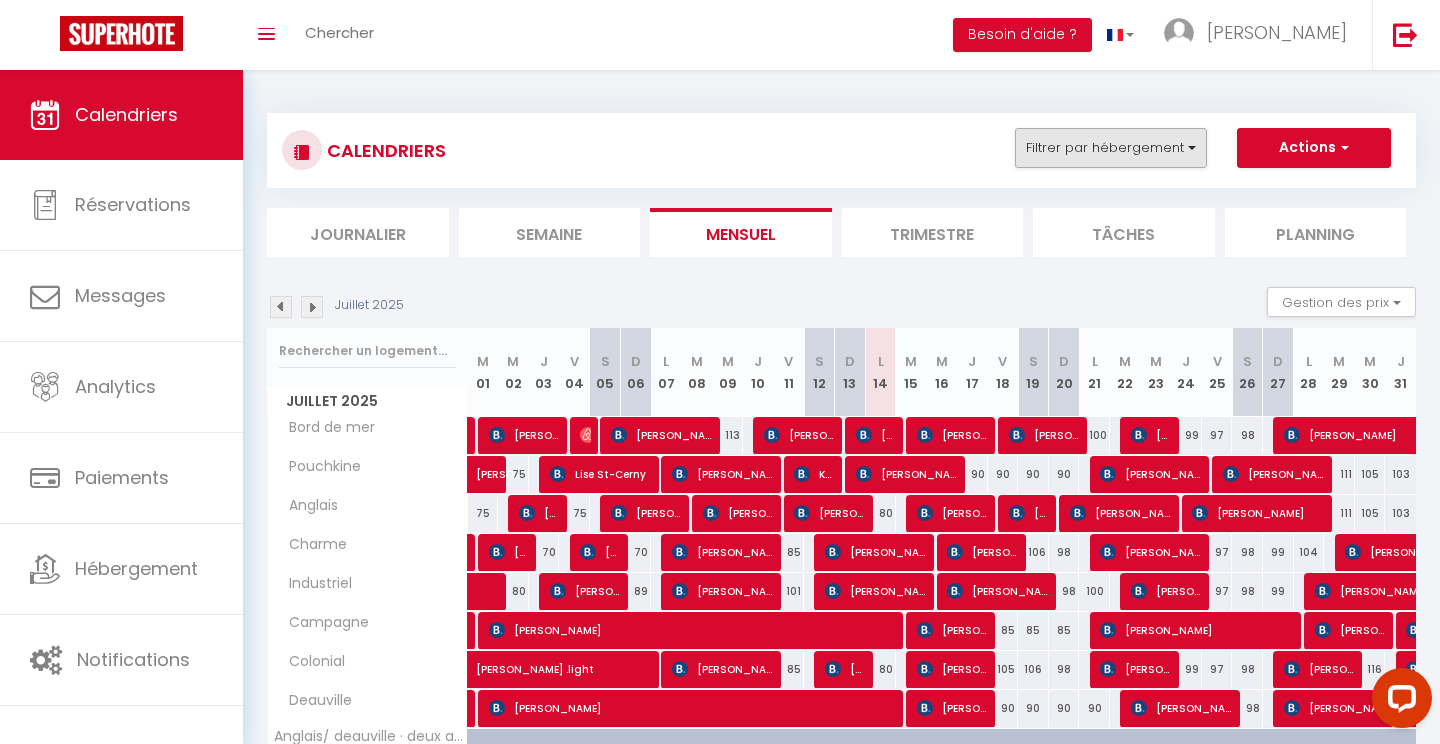 scroll, scrollTop: 0, scrollLeft: 0, axis: both 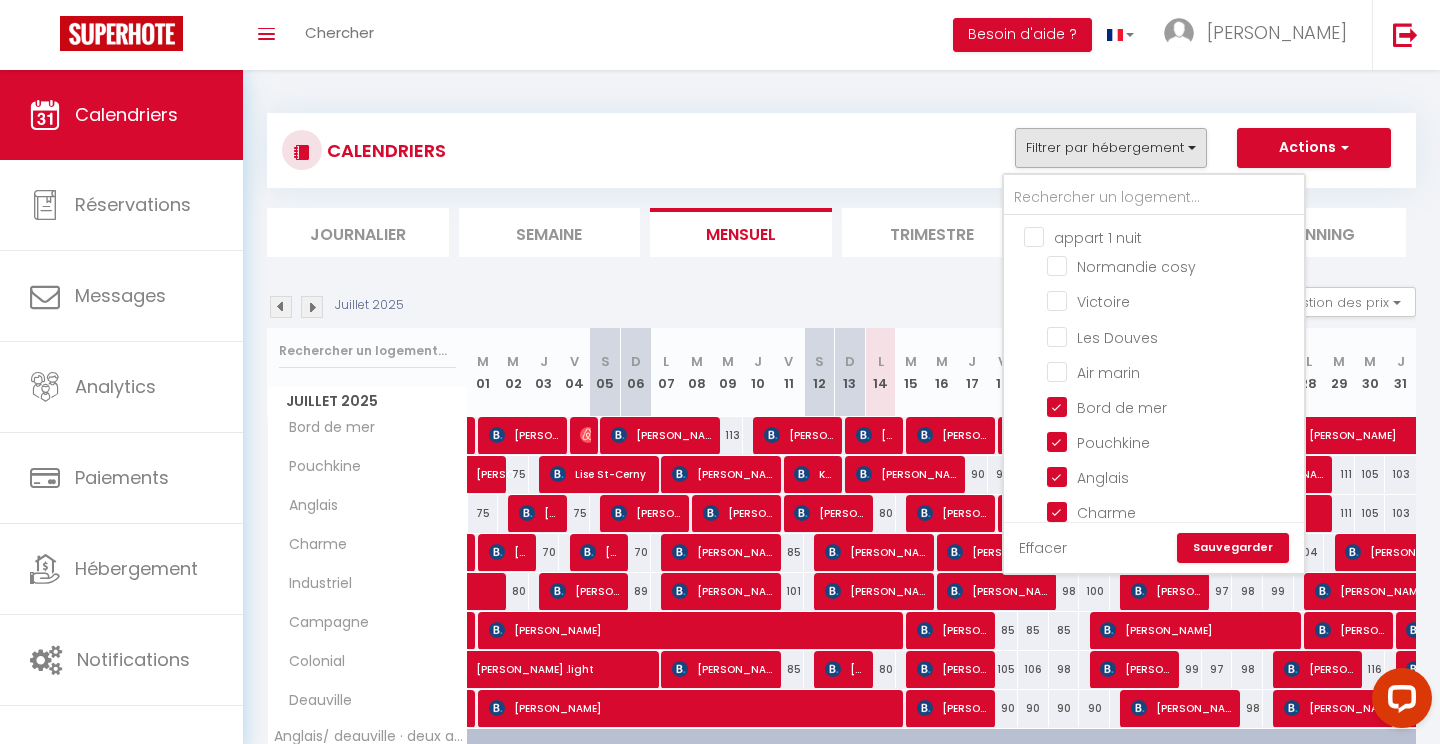 click on "Effacer" at bounding box center (1043, 548) 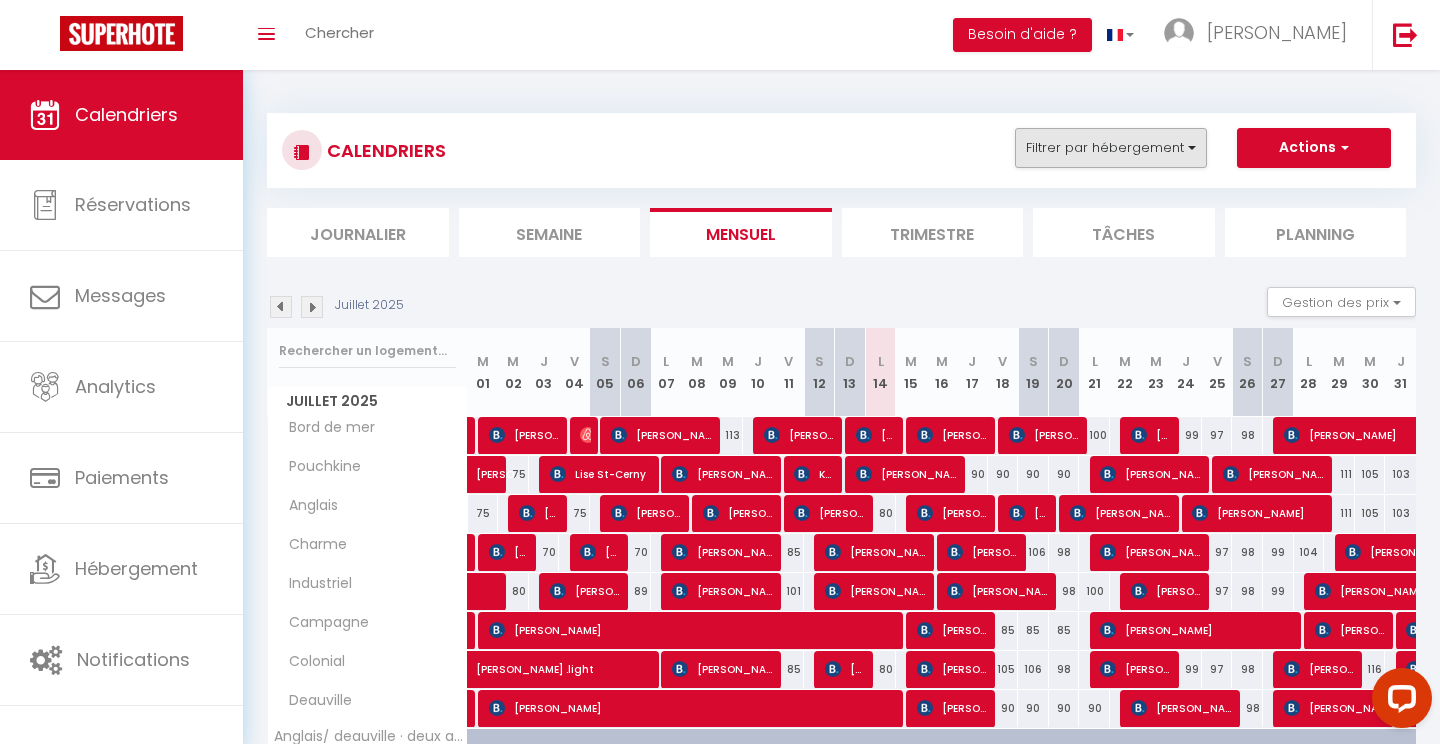 click on "Filtrer par hébergement" at bounding box center (1111, 148) 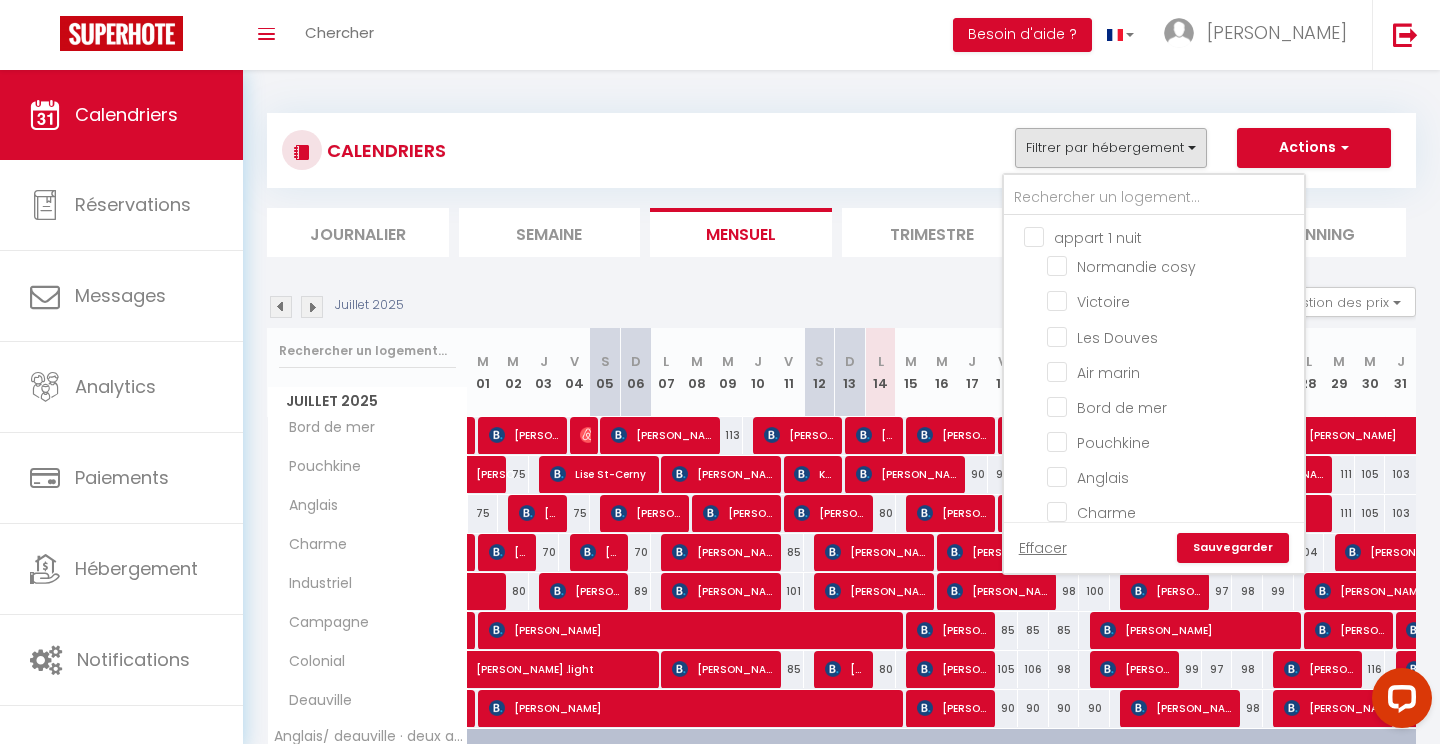 click on "Sauvegarder" at bounding box center (1233, 548) 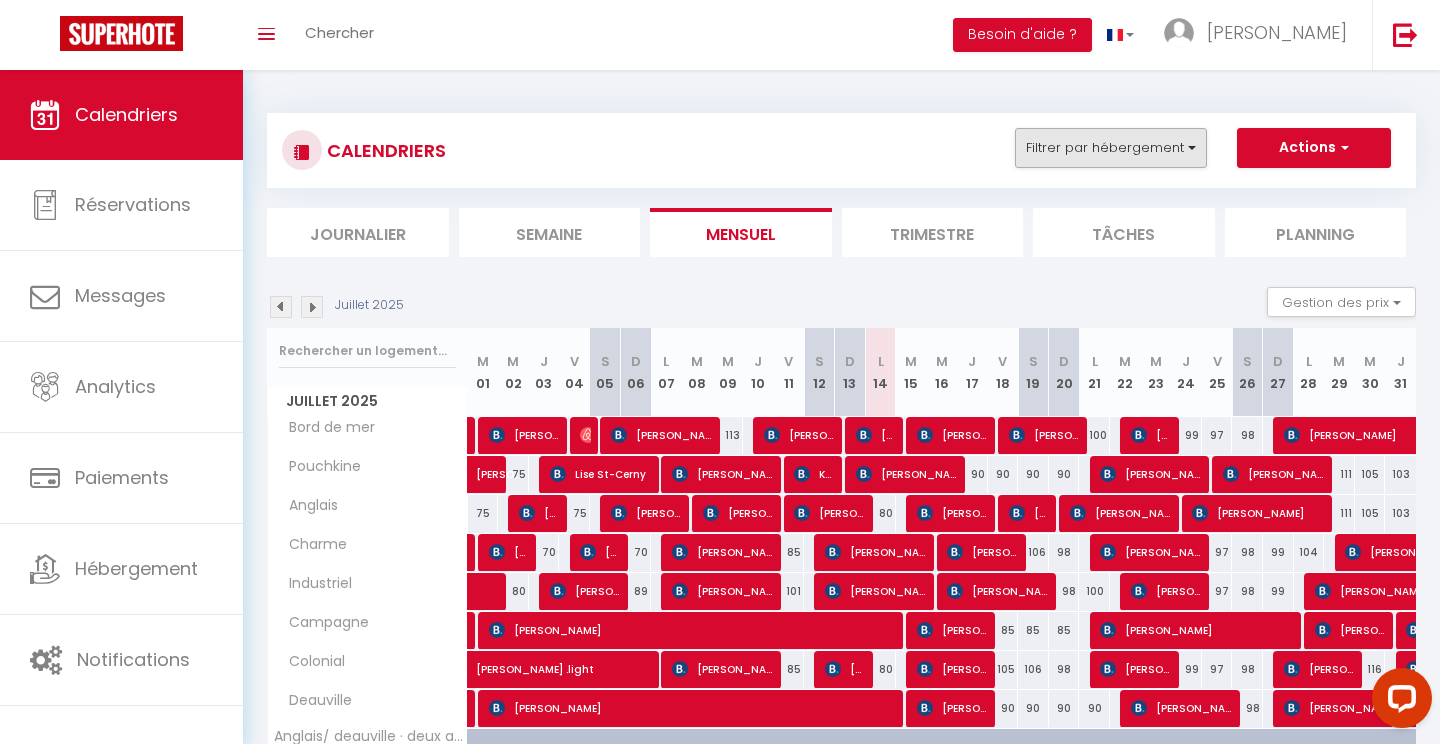 scroll, scrollTop: -1, scrollLeft: 0, axis: vertical 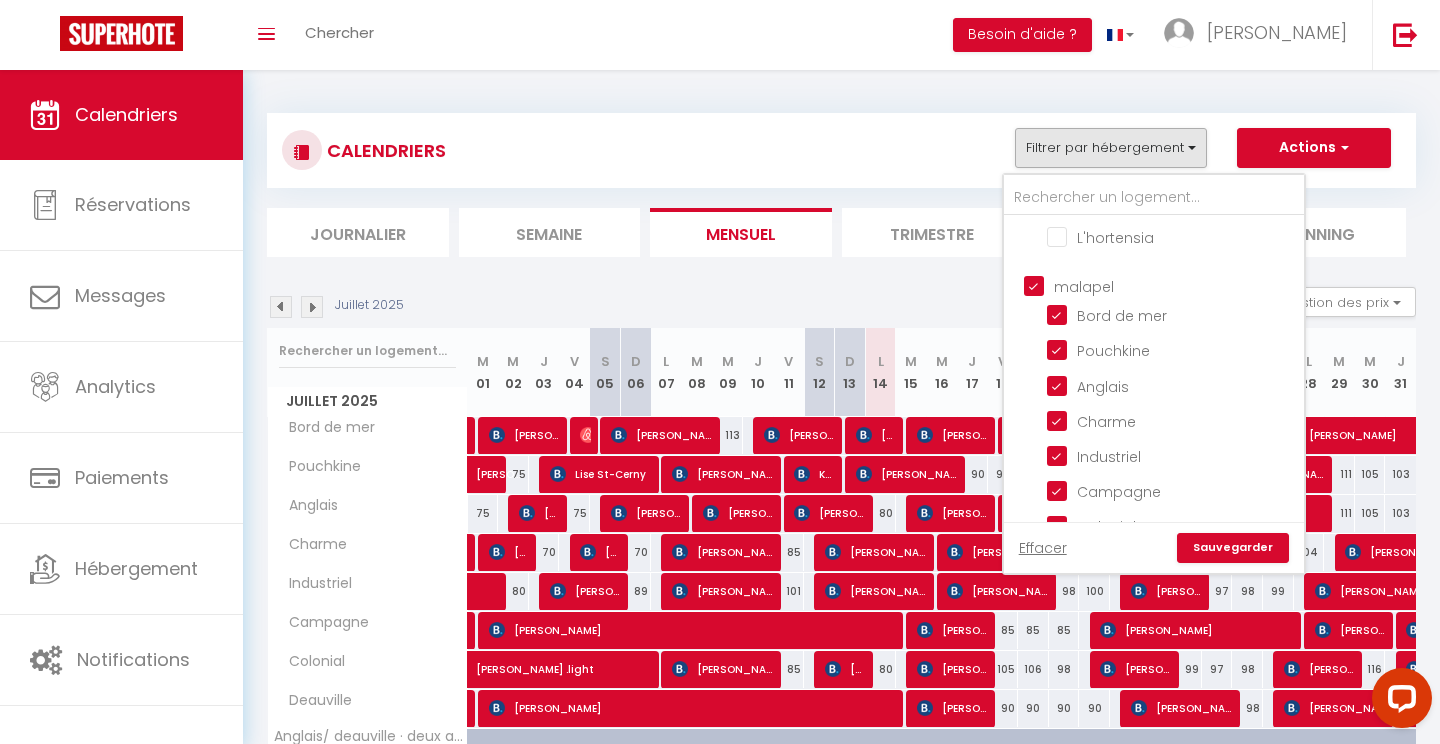 click on "malapel" at bounding box center (1174, 285) 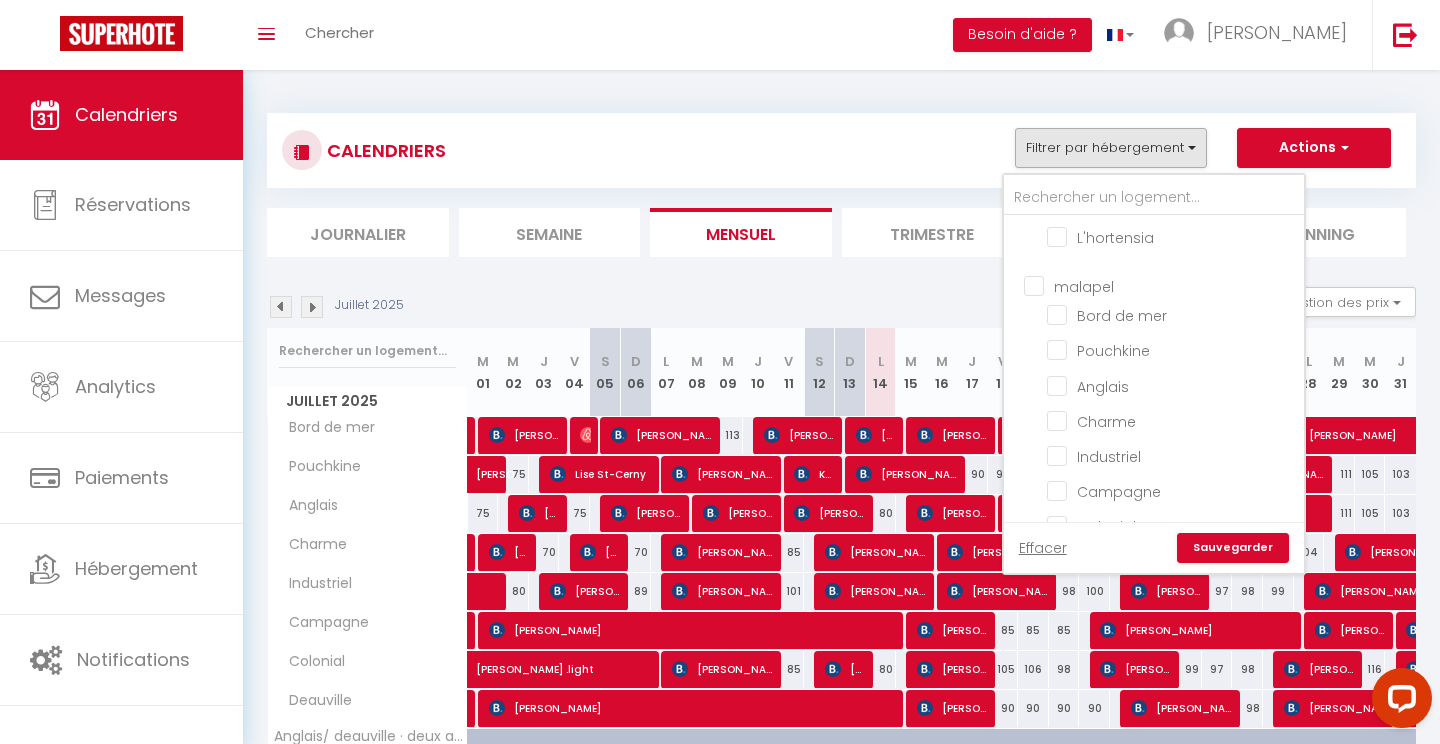 checkbox on "false" 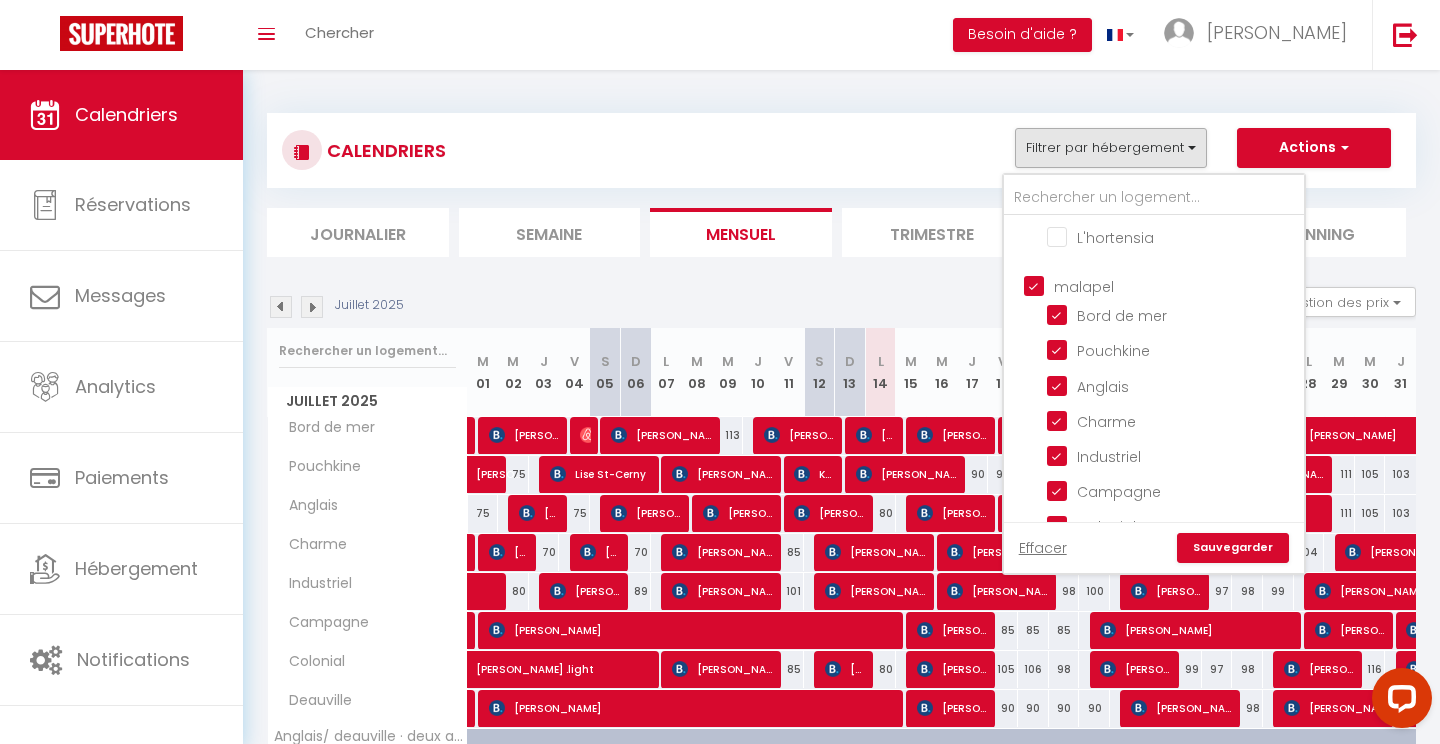 checkbox on "false" 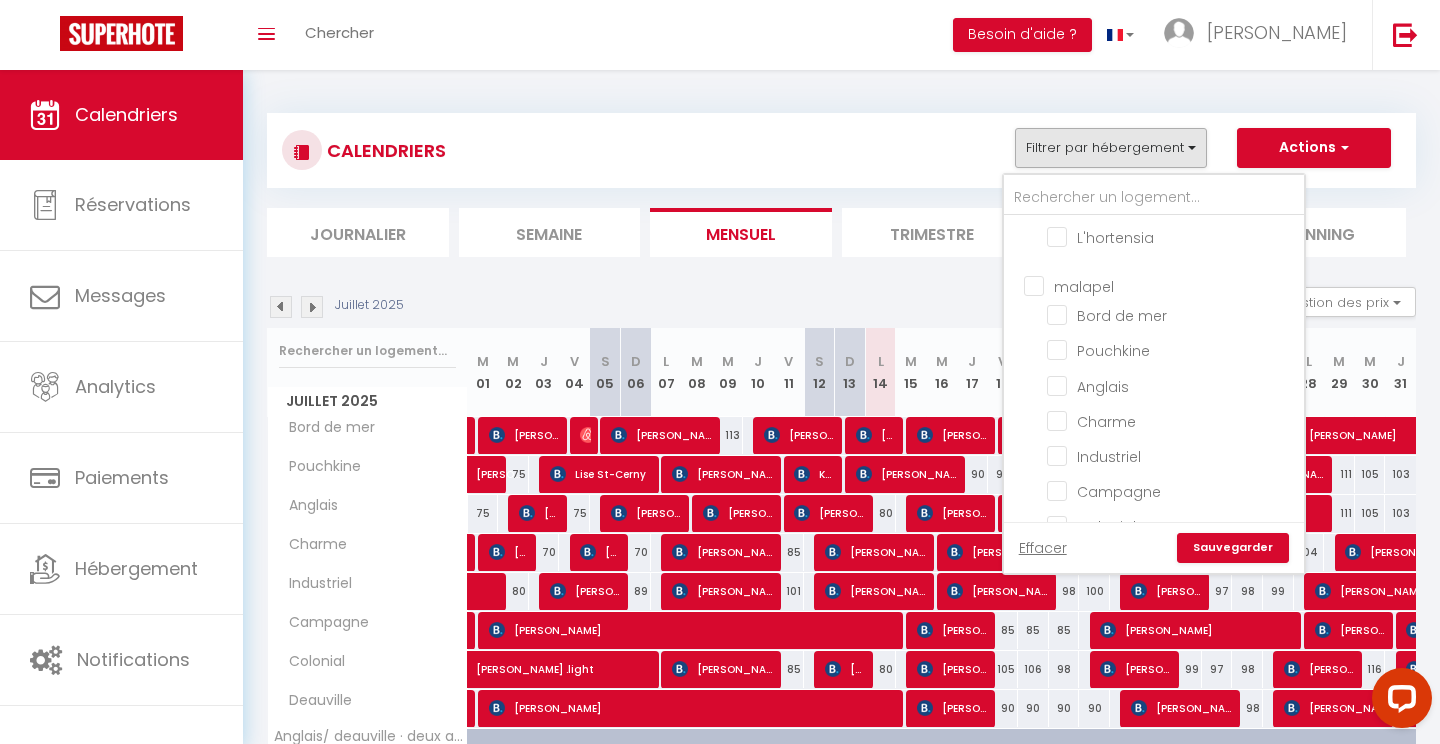 checkbox on "false" 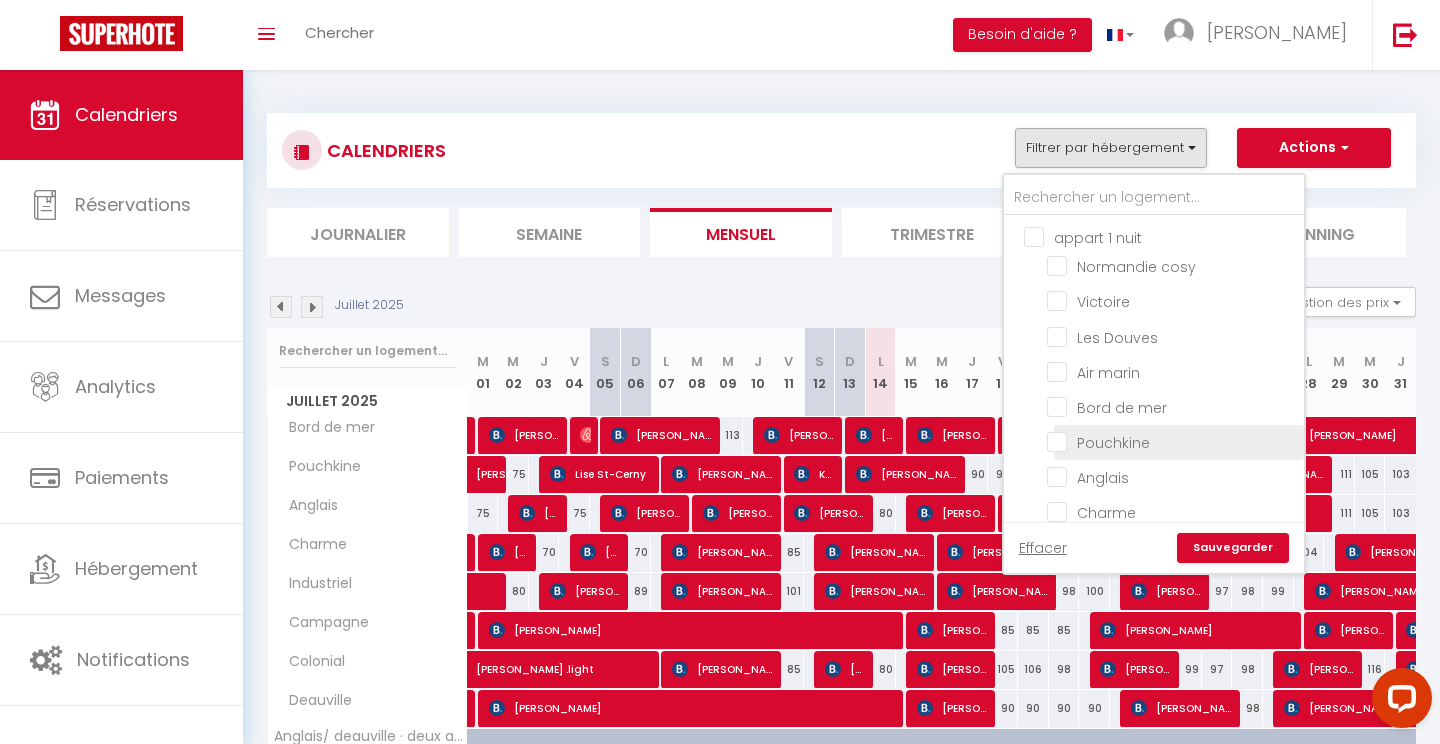 scroll, scrollTop: 0, scrollLeft: 0, axis: both 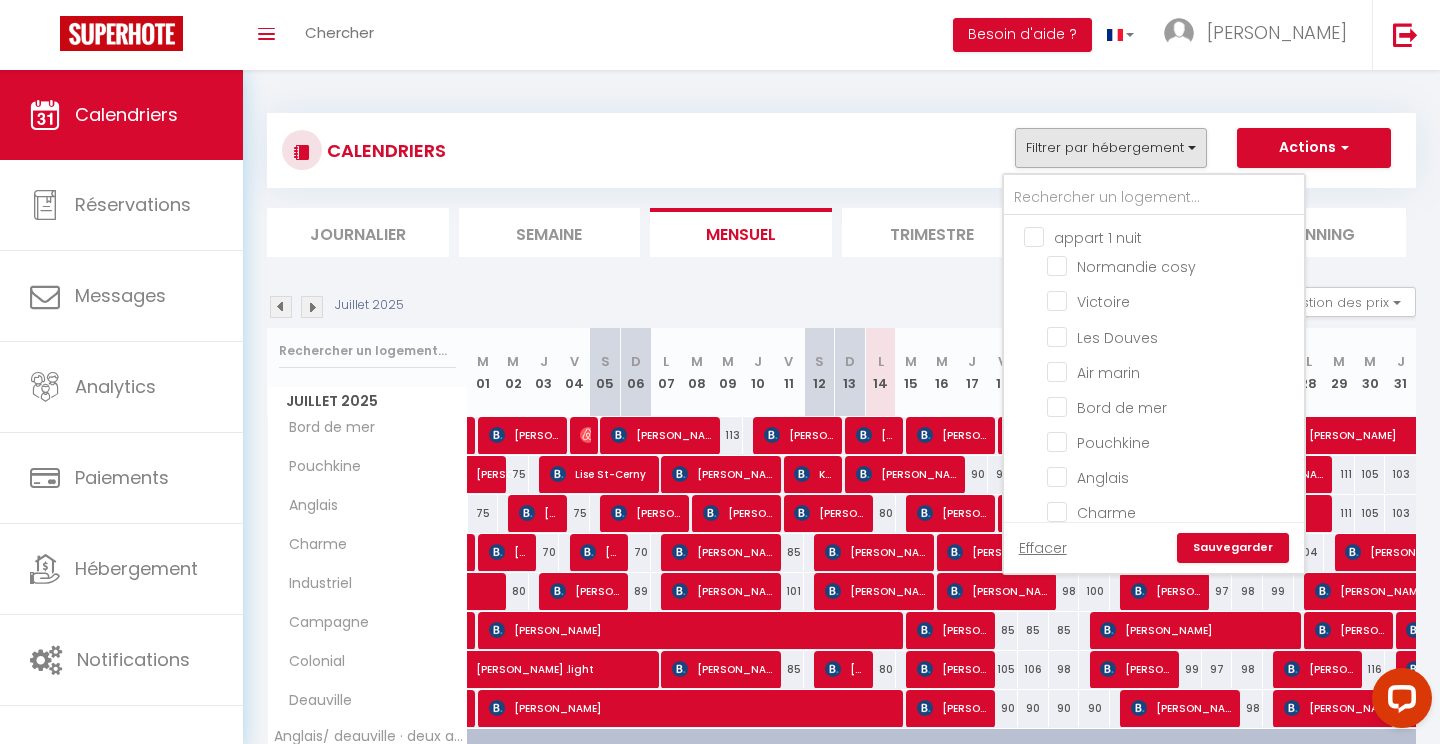 click on "Sauvegarder" at bounding box center (1233, 548) 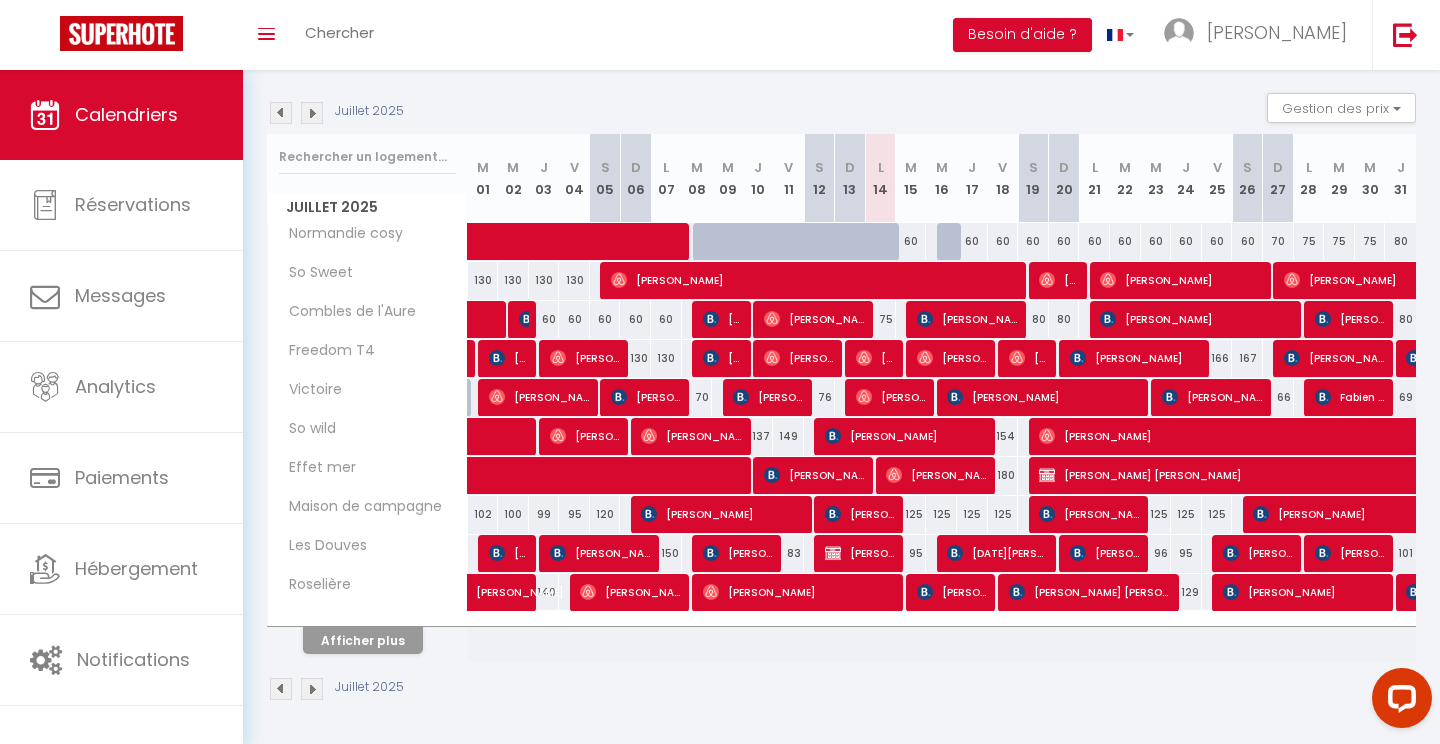scroll, scrollTop: 193, scrollLeft: 0, axis: vertical 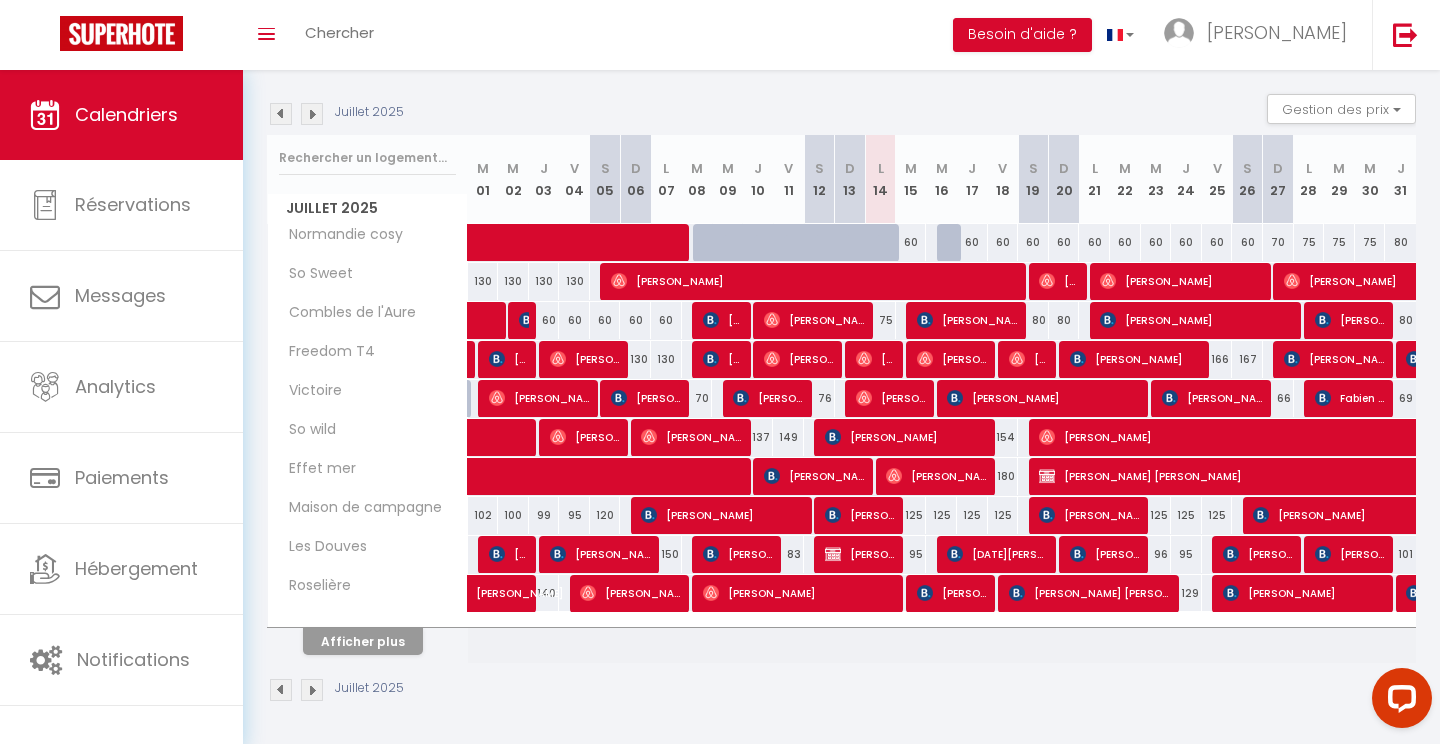 click on "Afficher plus" at bounding box center (363, 641) 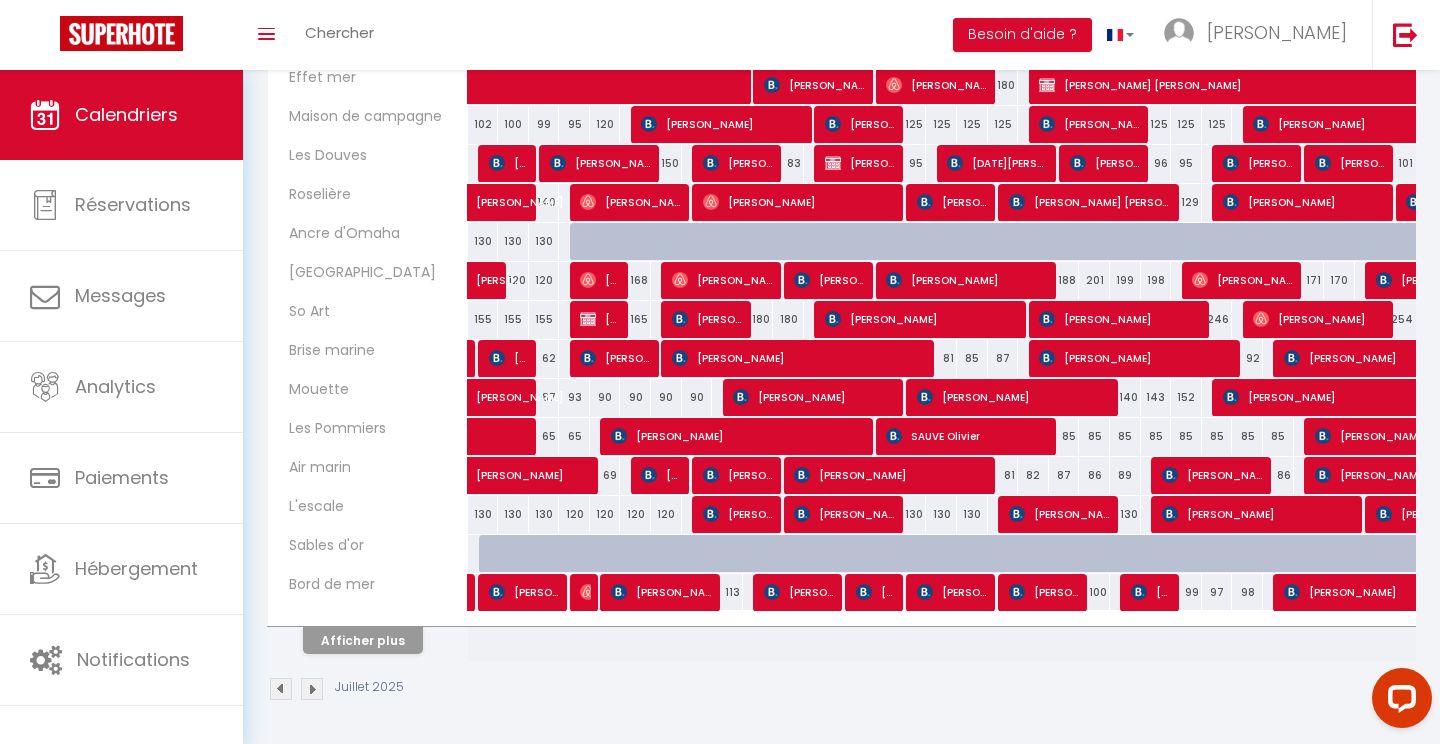 scroll, scrollTop: 583, scrollLeft: 0, axis: vertical 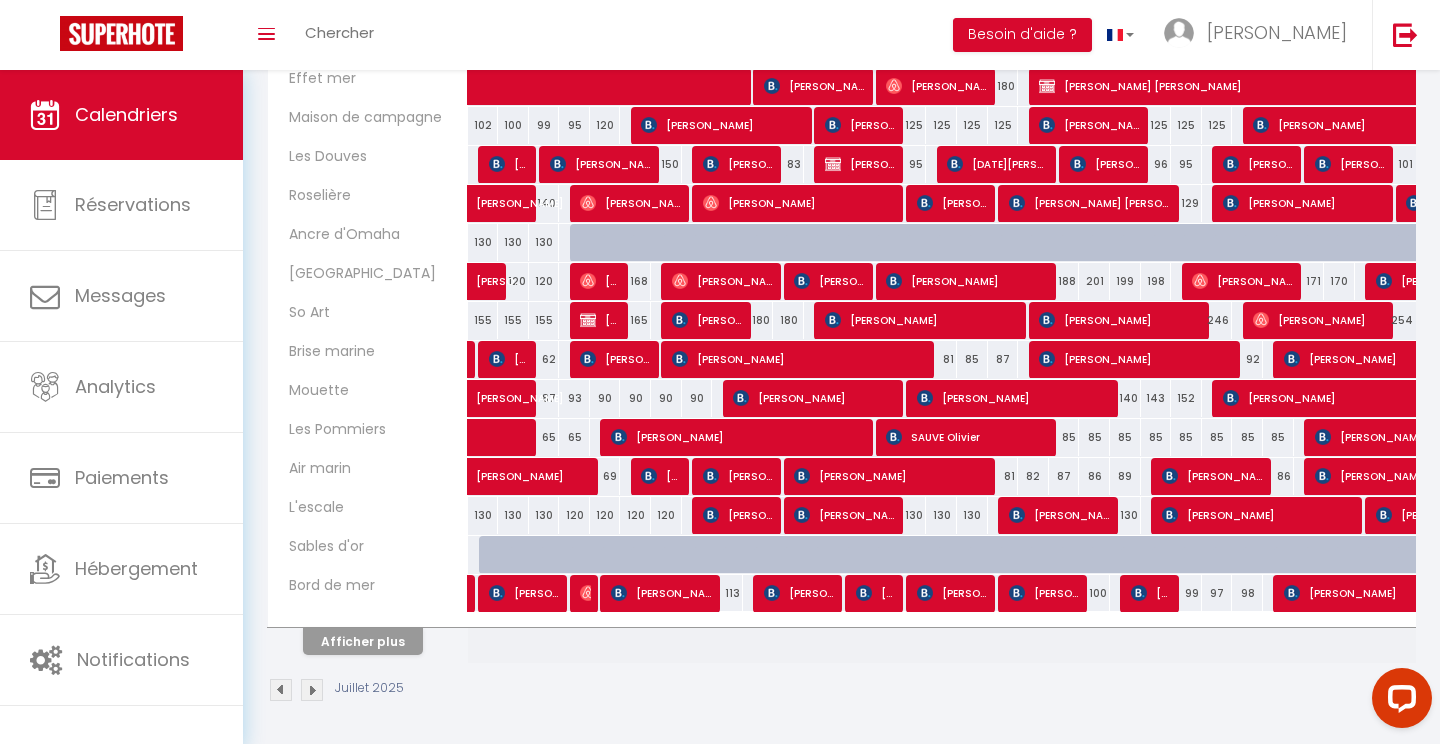 click at bounding box center (368, 620) 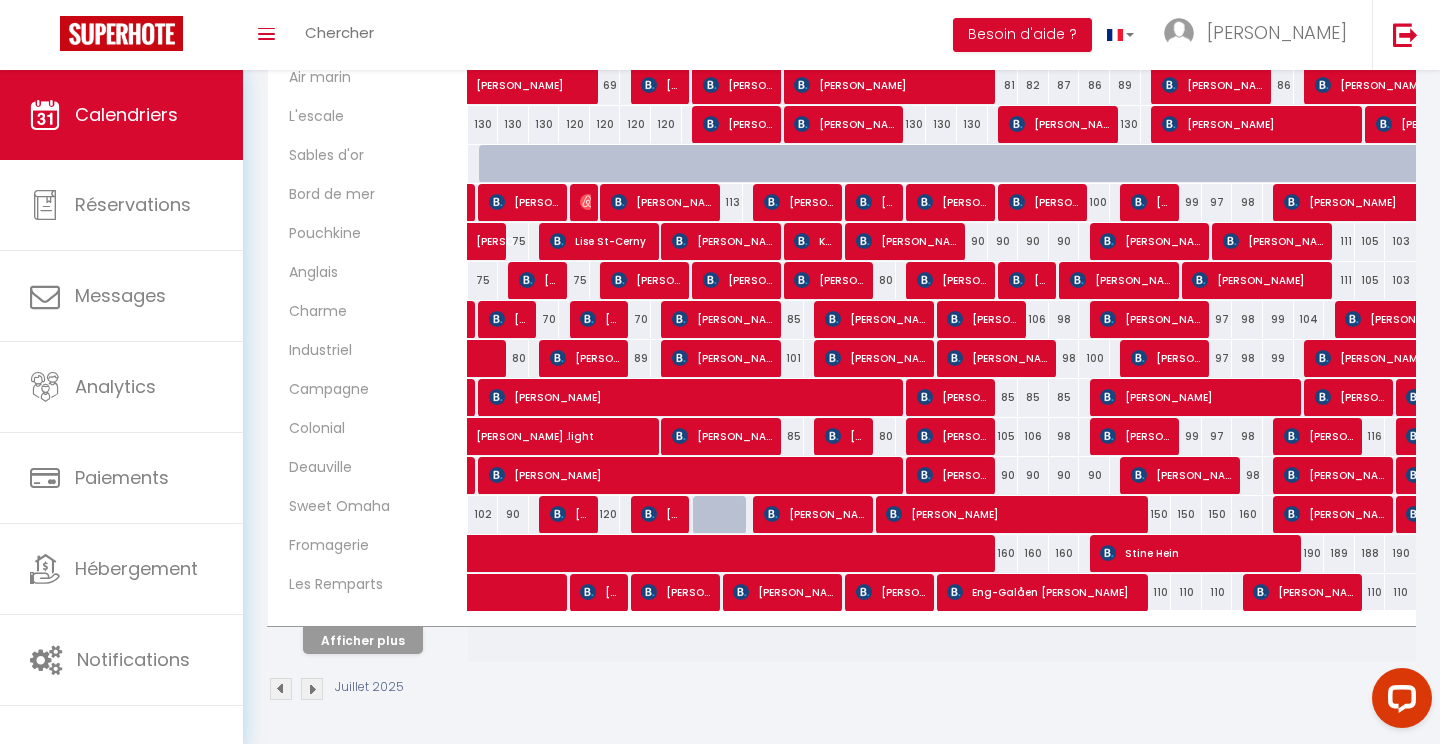 scroll, scrollTop: 973, scrollLeft: 0, axis: vertical 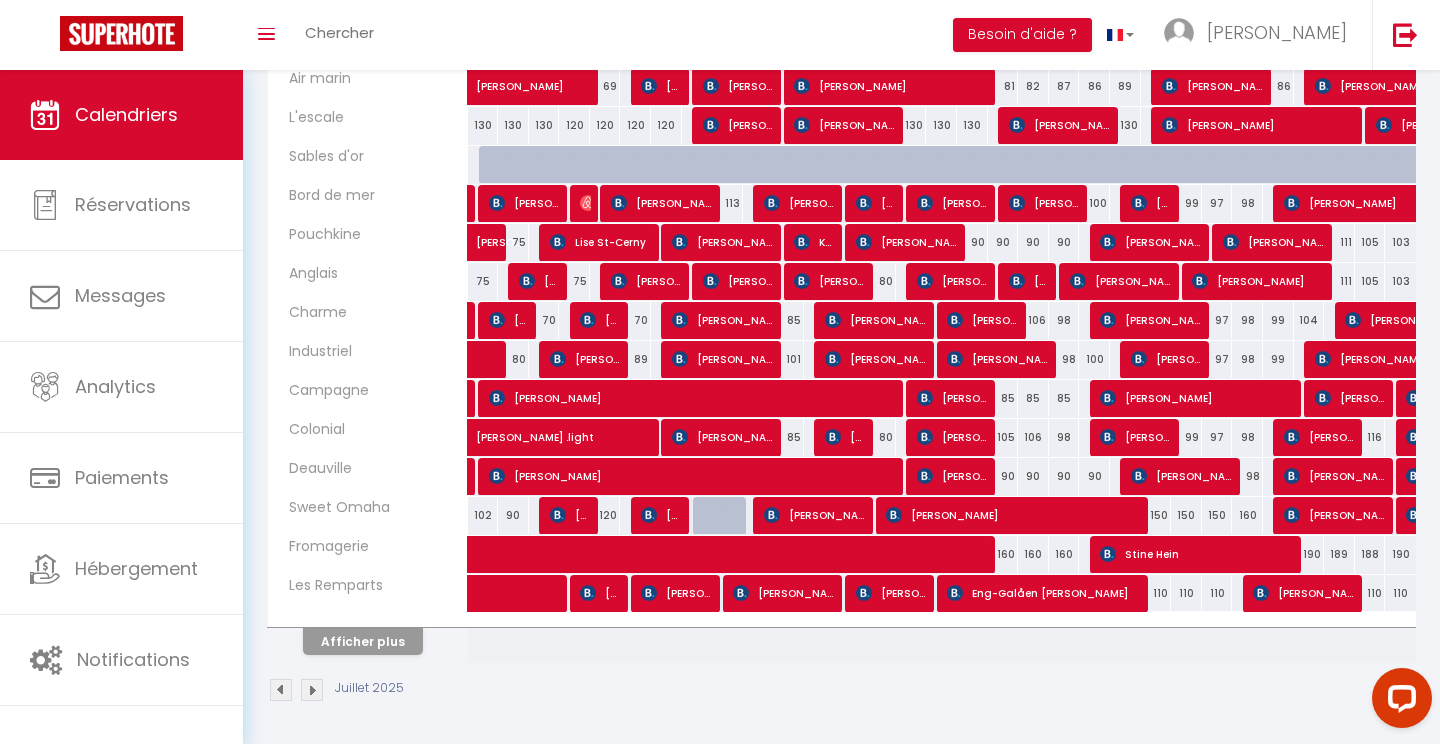 click on "Afficher plus" at bounding box center (363, 641) 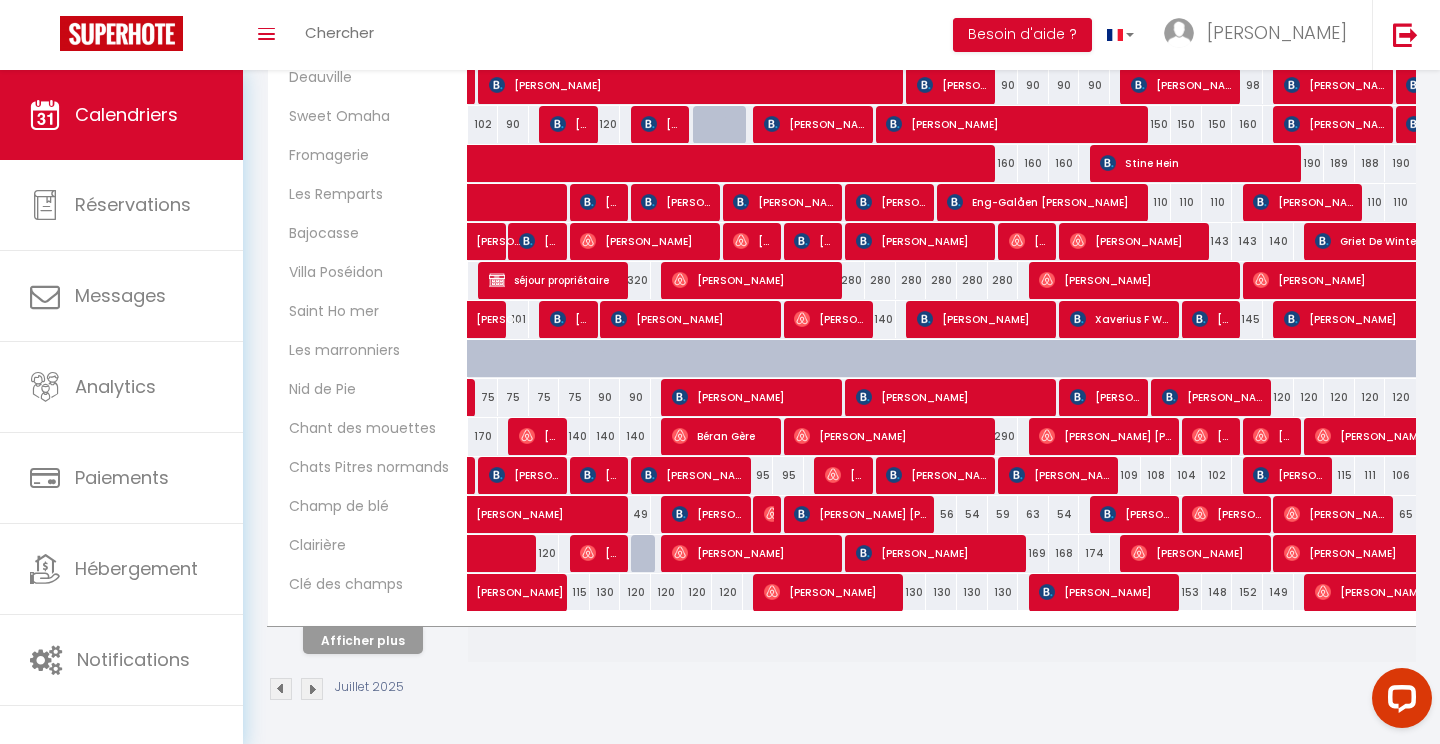scroll, scrollTop: 1363, scrollLeft: 0, axis: vertical 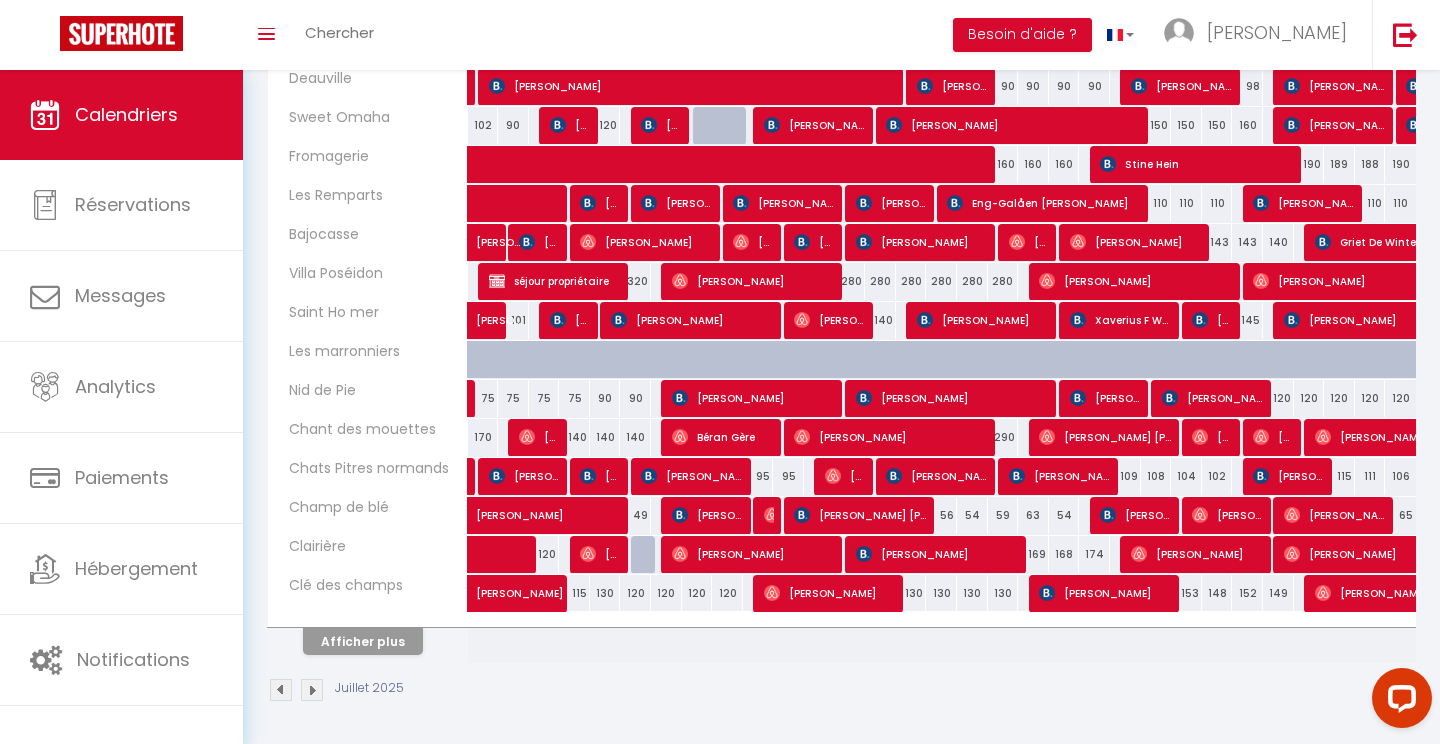 click on "Afficher plus" at bounding box center (363, 641) 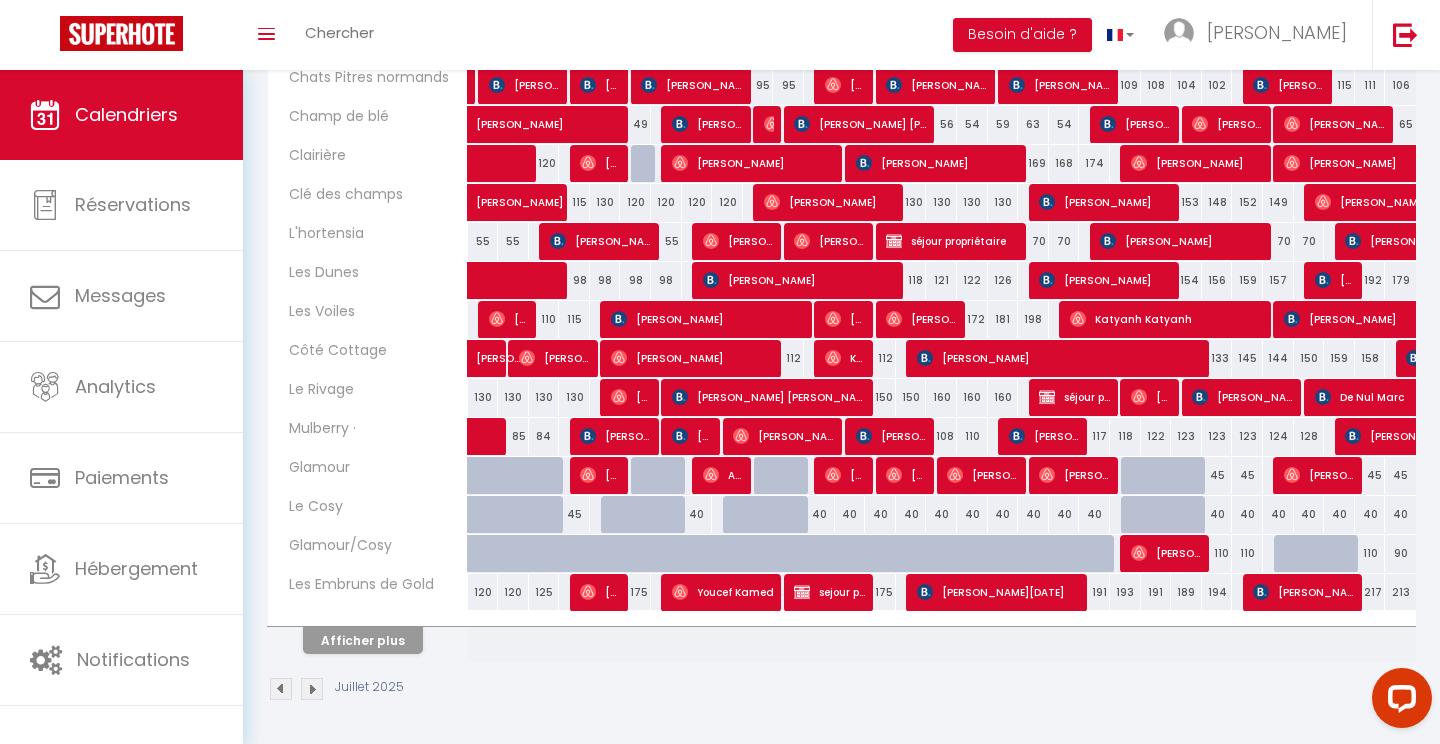scroll, scrollTop: 1753, scrollLeft: 0, axis: vertical 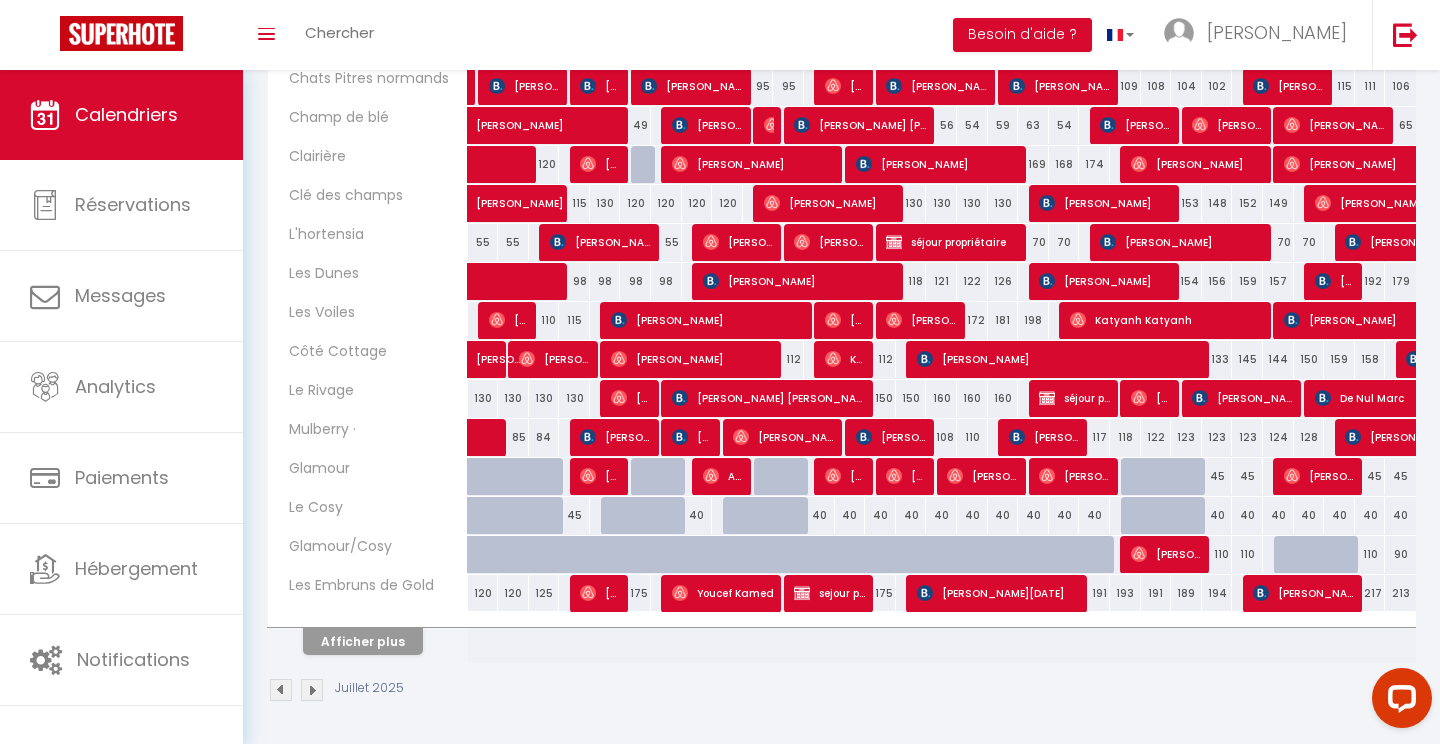 click on "Afficher plus" at bounding box center [363, 641] 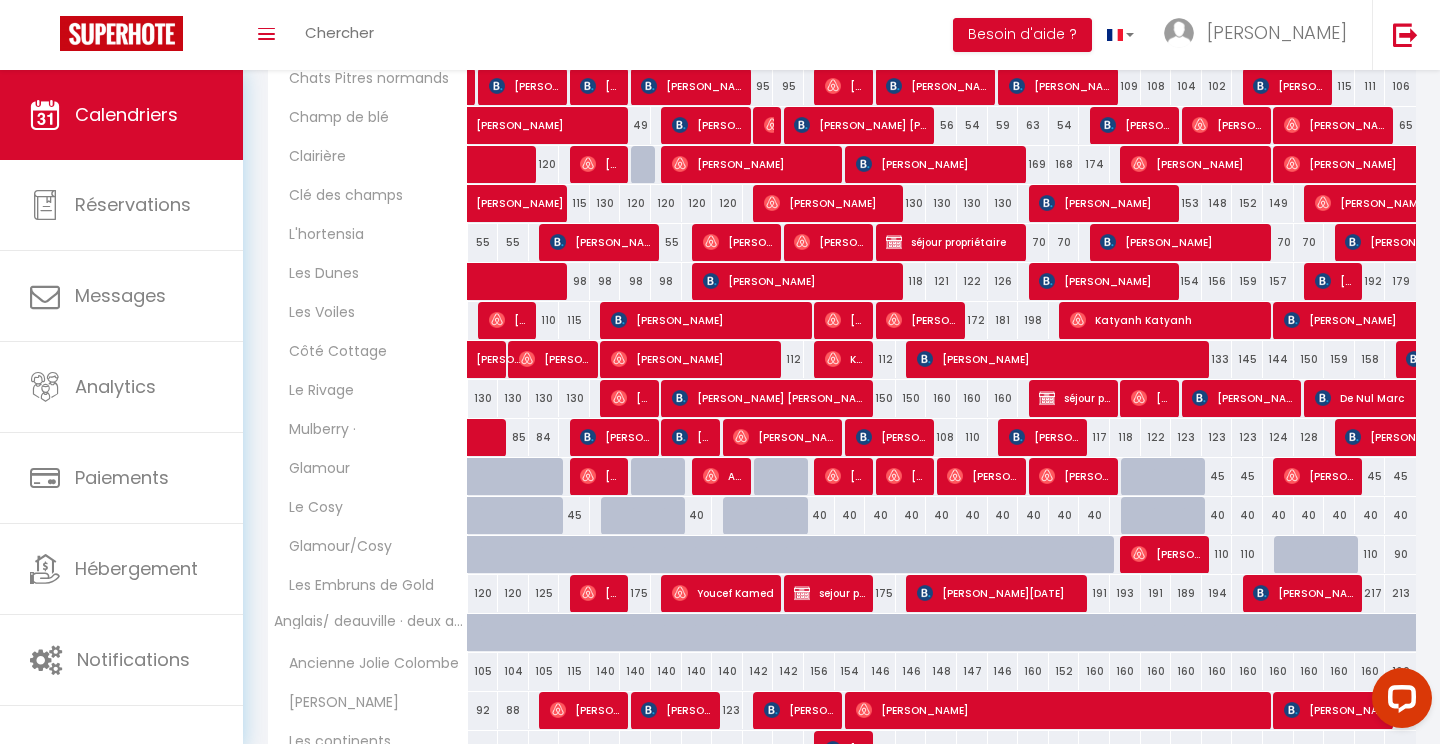 drag, startPoint x: 337, startPoint y: 634, endPoint x: 310, endPoint y: 631, distance: 27.166155 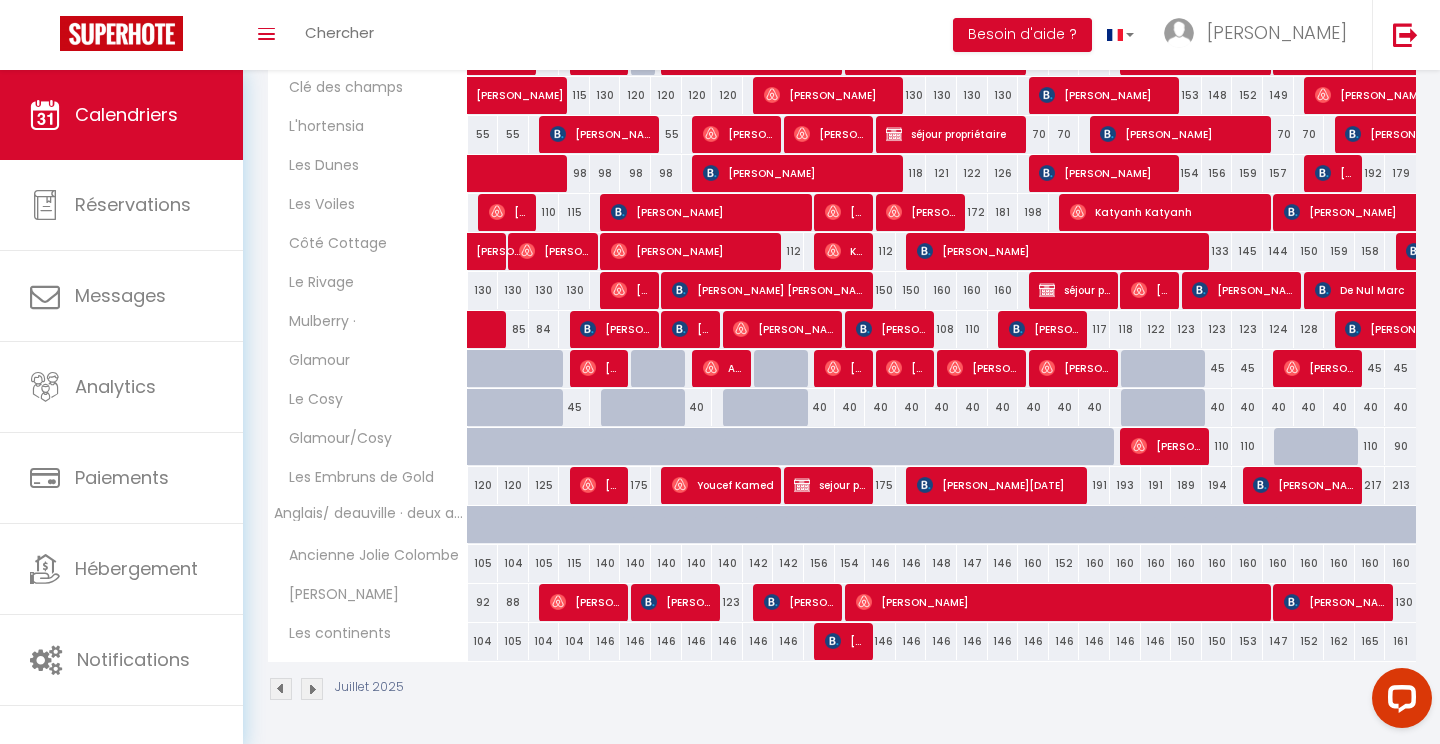 scroll, scrollTop: 1860, scrollLeft: 0, axis: vertical 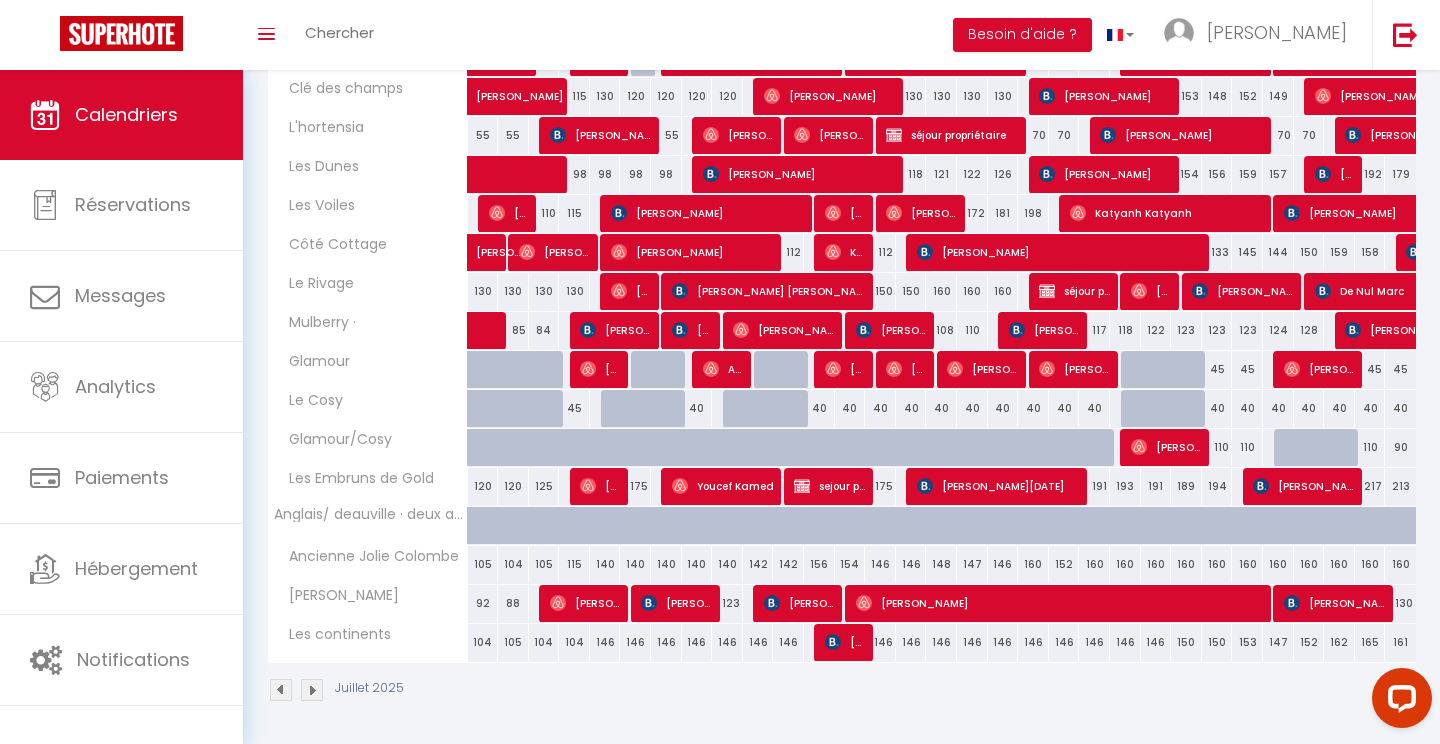click on "Juillet 2025" at bounding box center (841, 692) 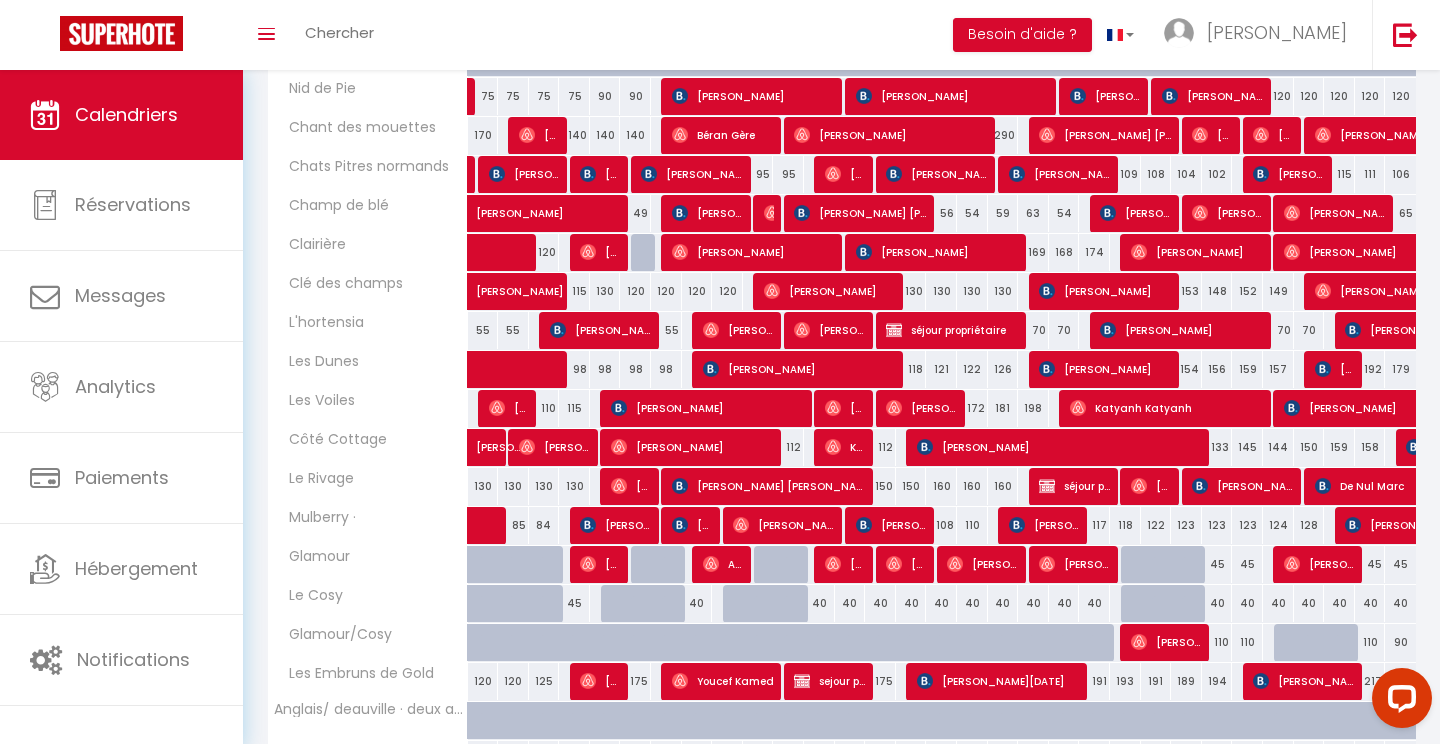 scroll, scrollTop: 1664, scrollLeft: 0, axis: vertical 